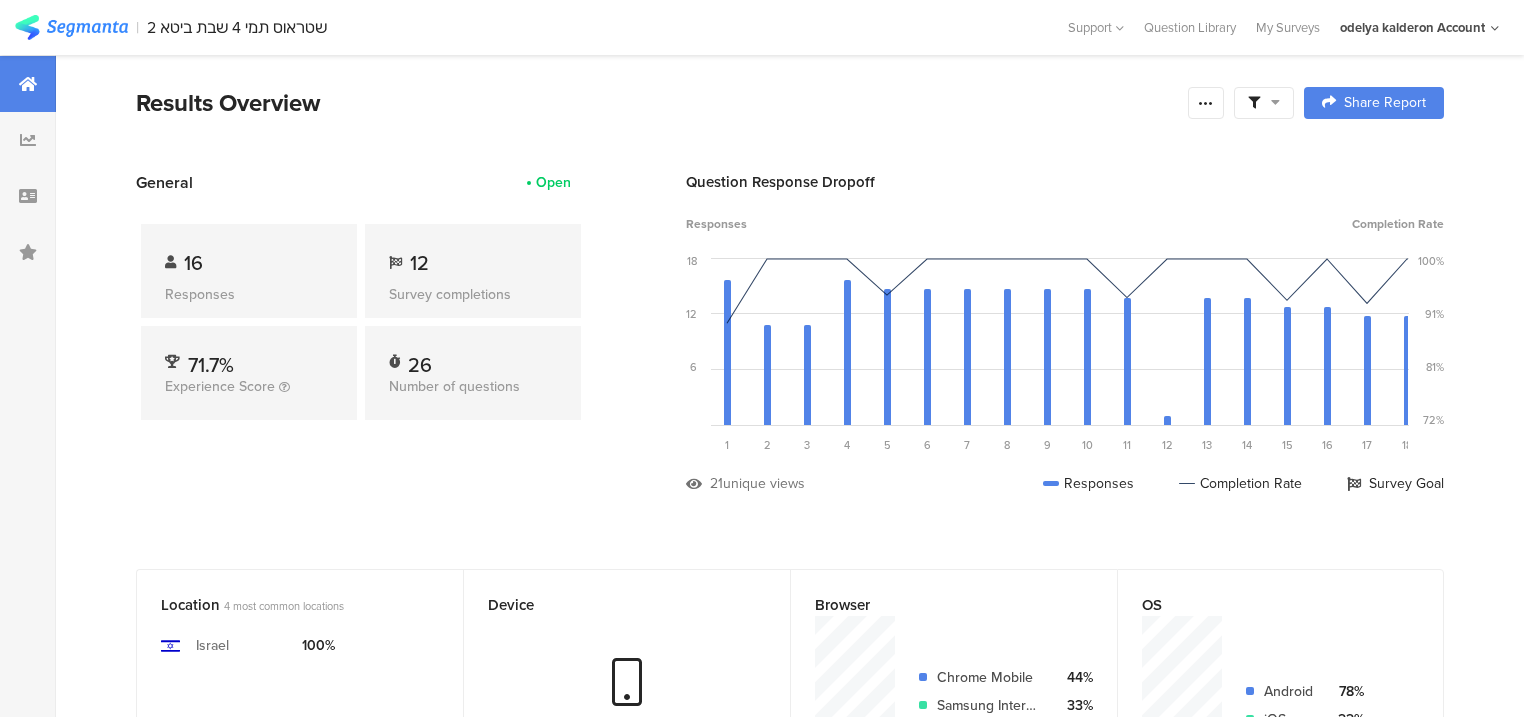 scroll, scrollTop: 331, scrollLeft: 0, axis: vertical 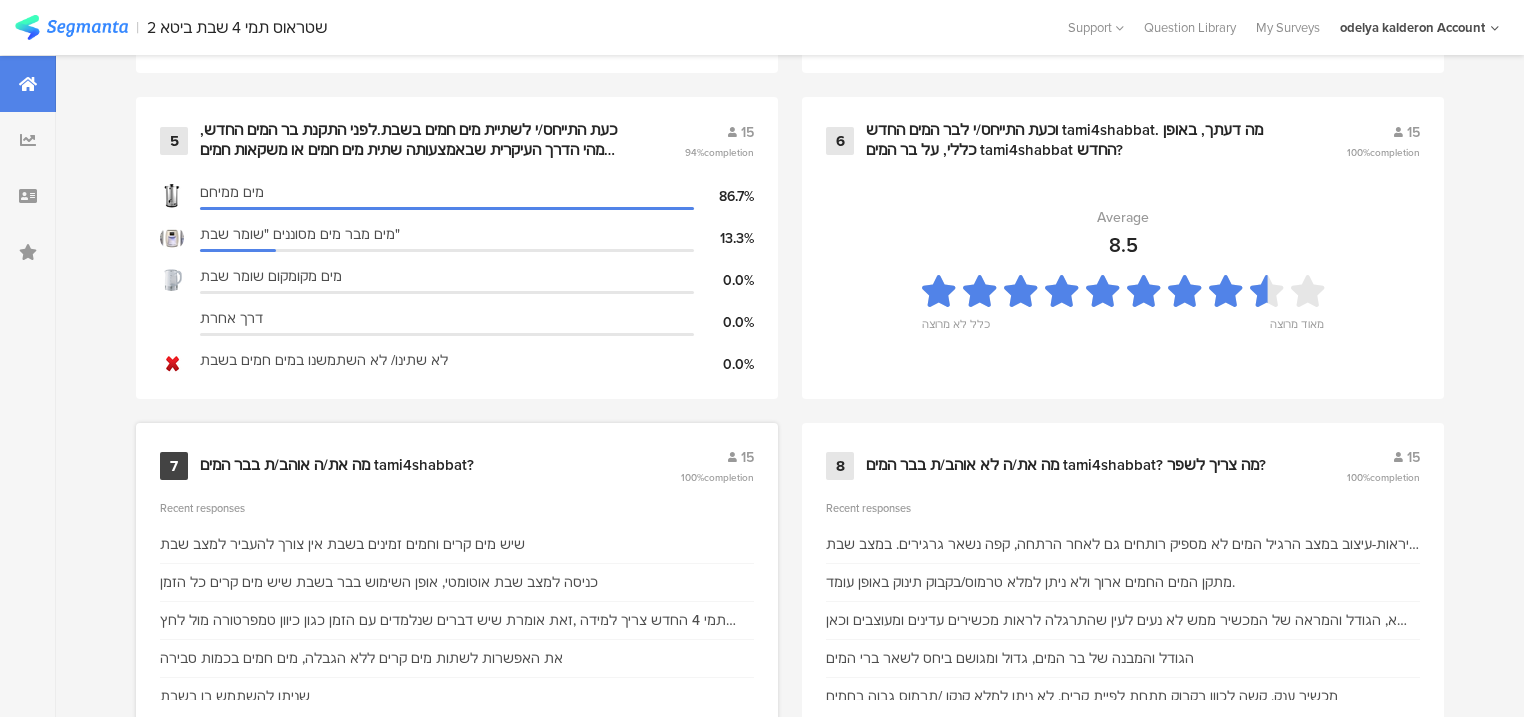click on "מה את/ה אוהב/ת בבר המים tami4shabbat?" at bounding box center (337, 466) 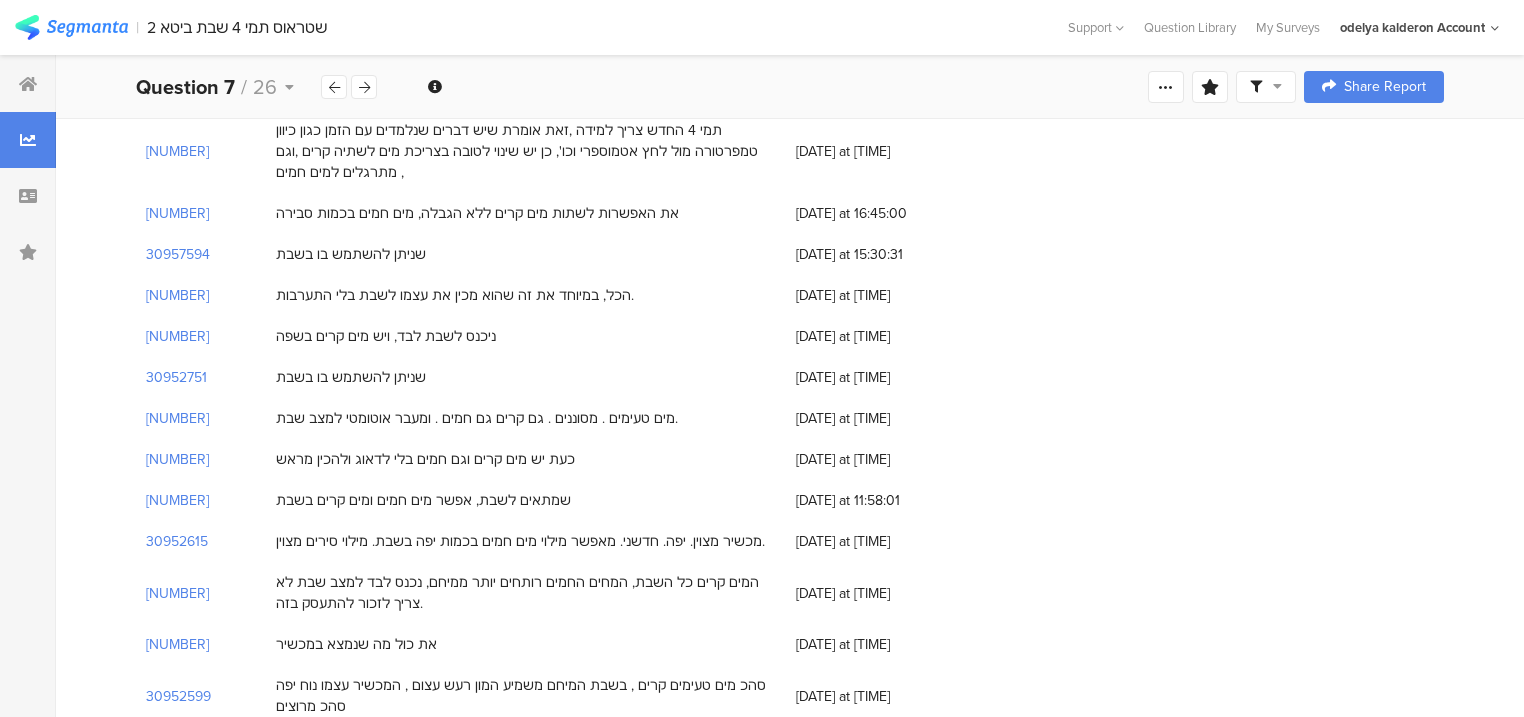 scroll, scrollTop: 322, scrollLeft: 0, axis: vertical 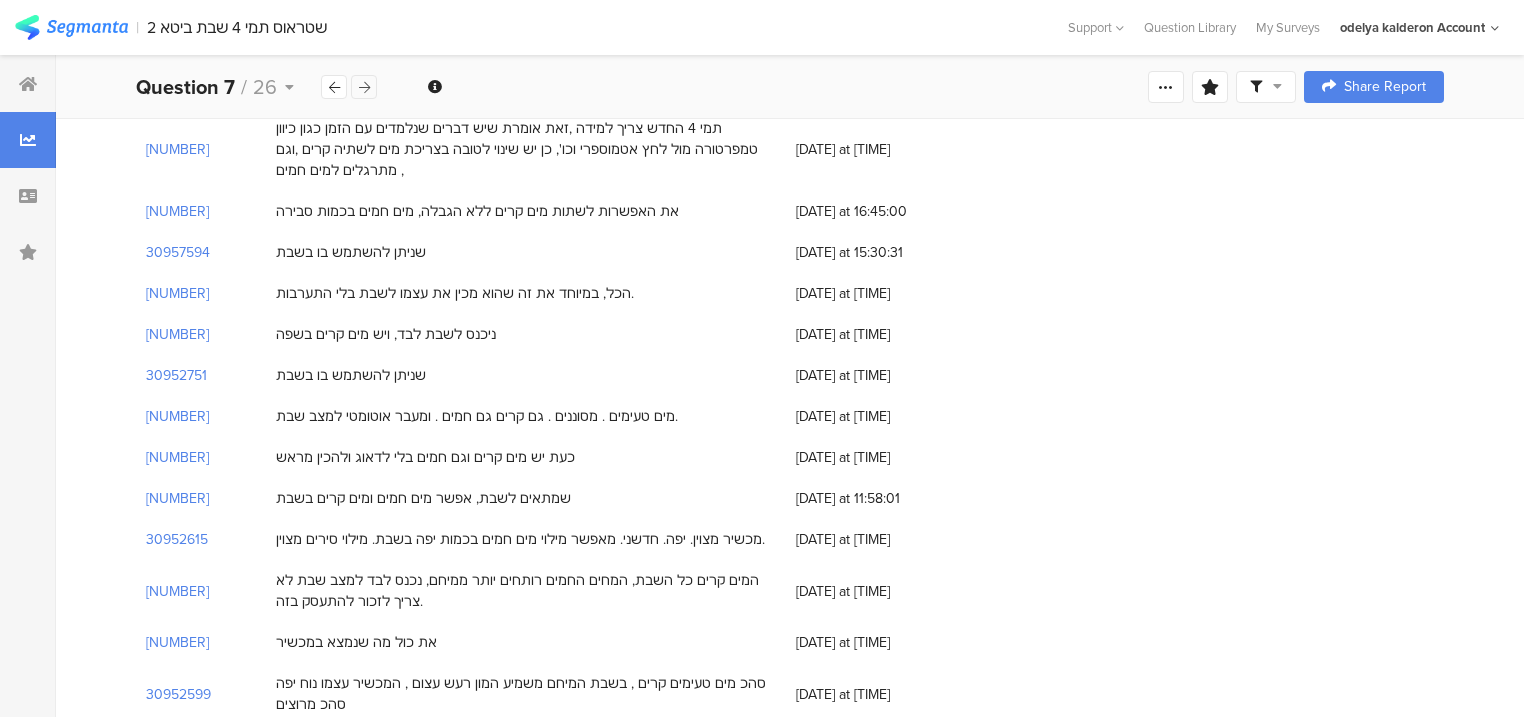 click at bounding box center [364, 87] 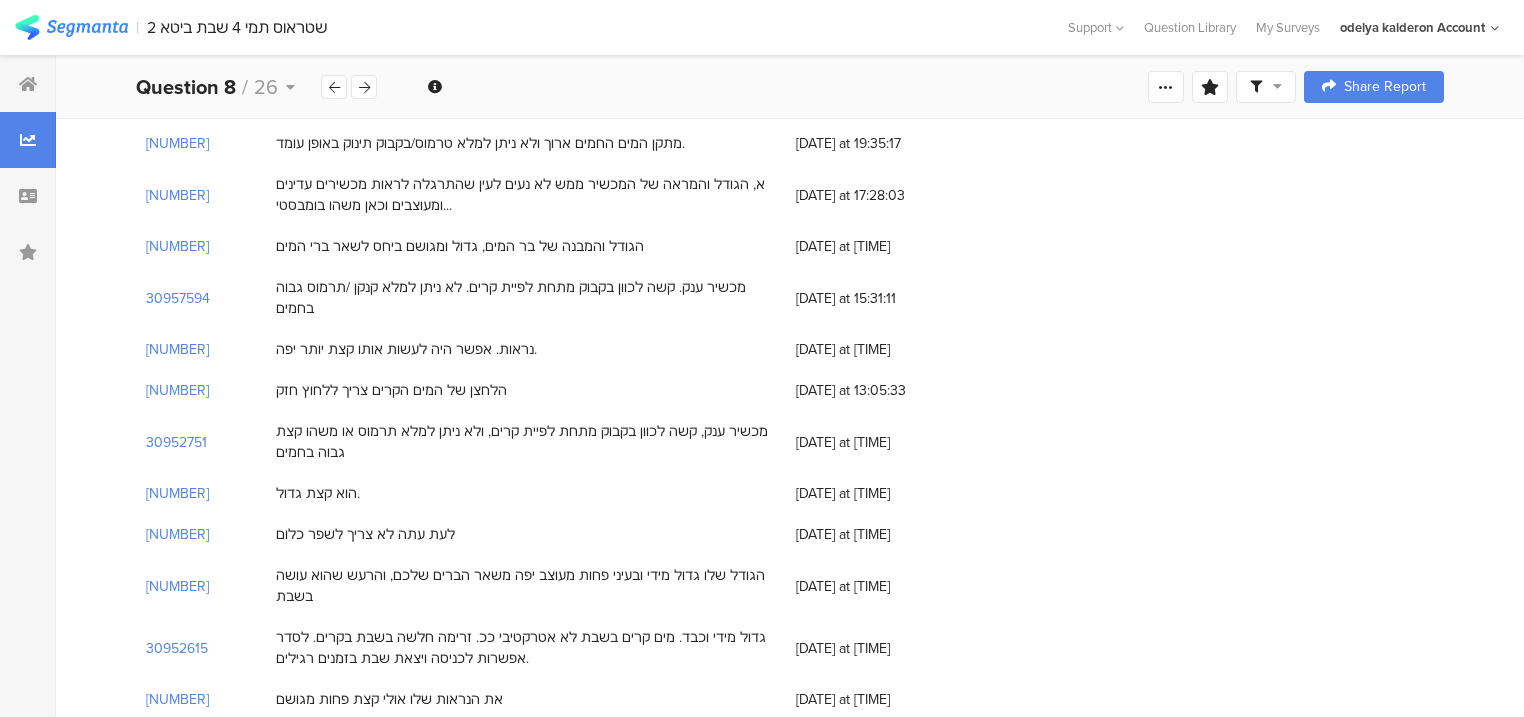 scroll, scrollTop: 262, scrollLeft: 0, axis: vertical 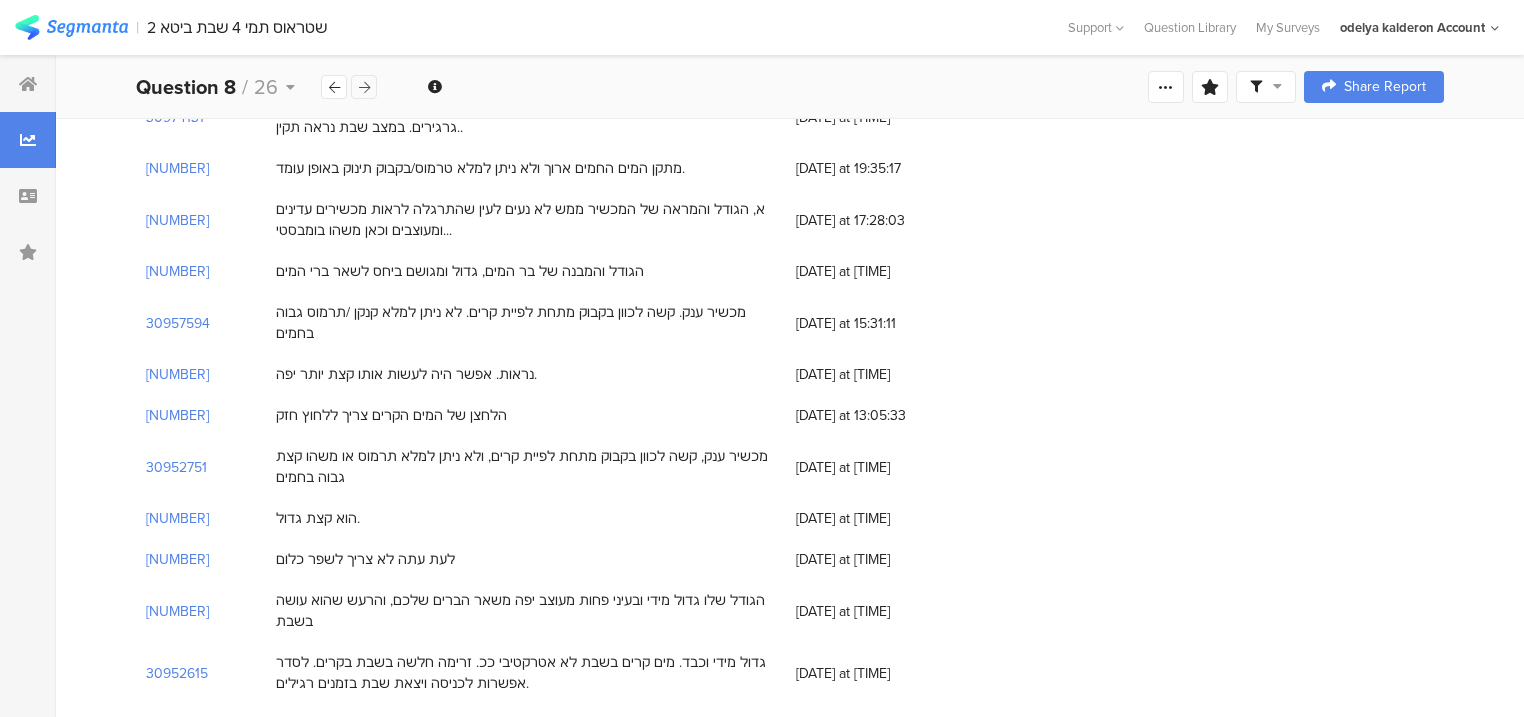 click at bounding box center [364, 87] 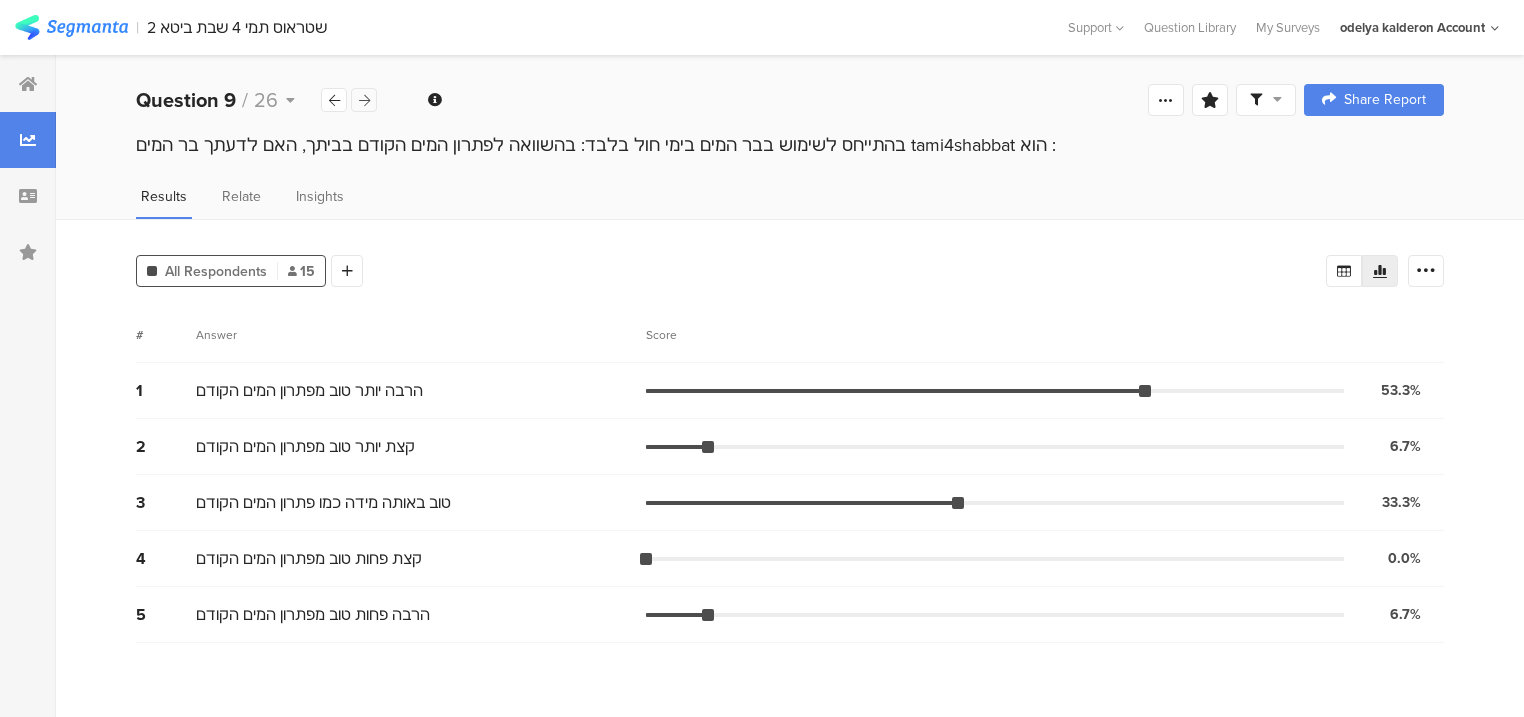 scroll, scrollTop: 0, scrollLeft: 0, axis: both 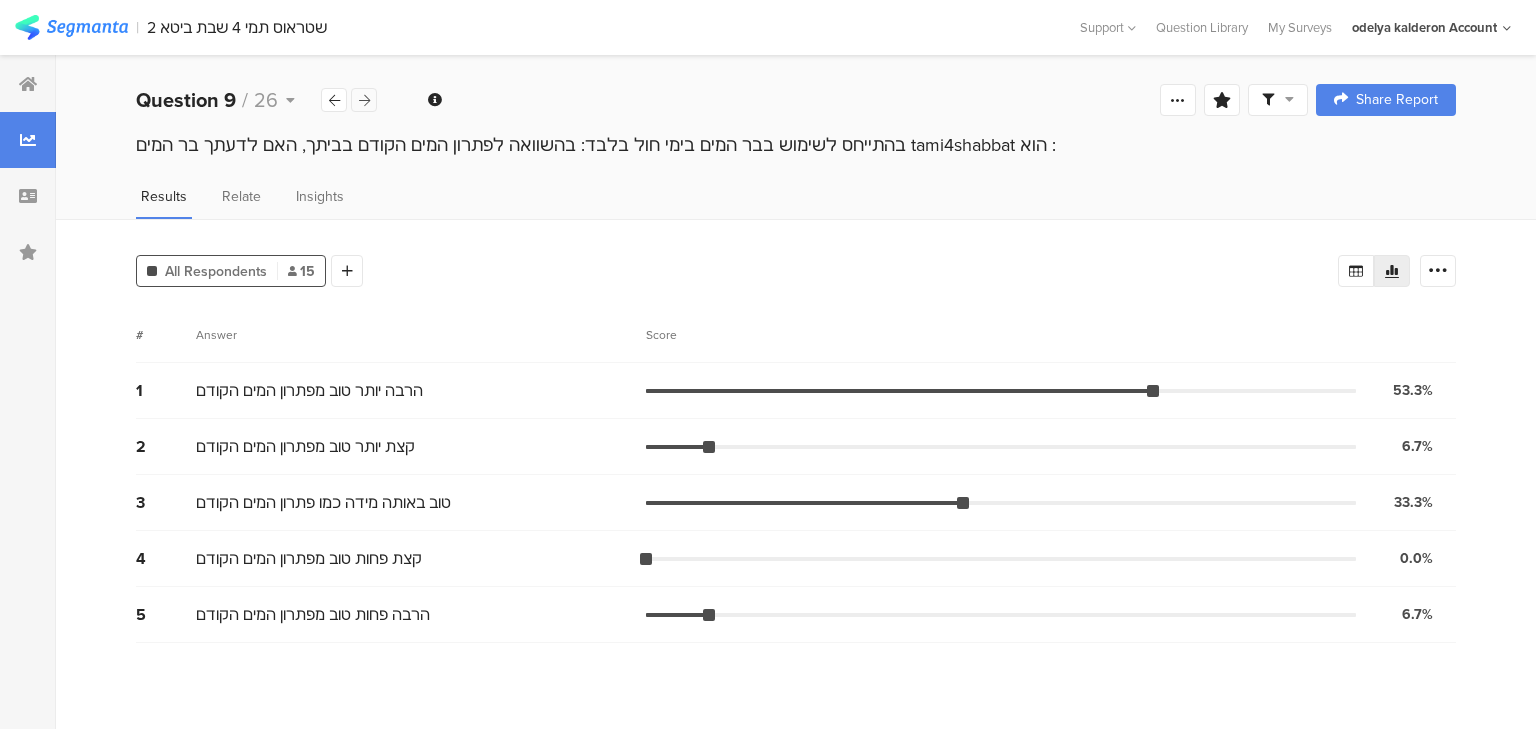 click at bounding box center (364, 100) 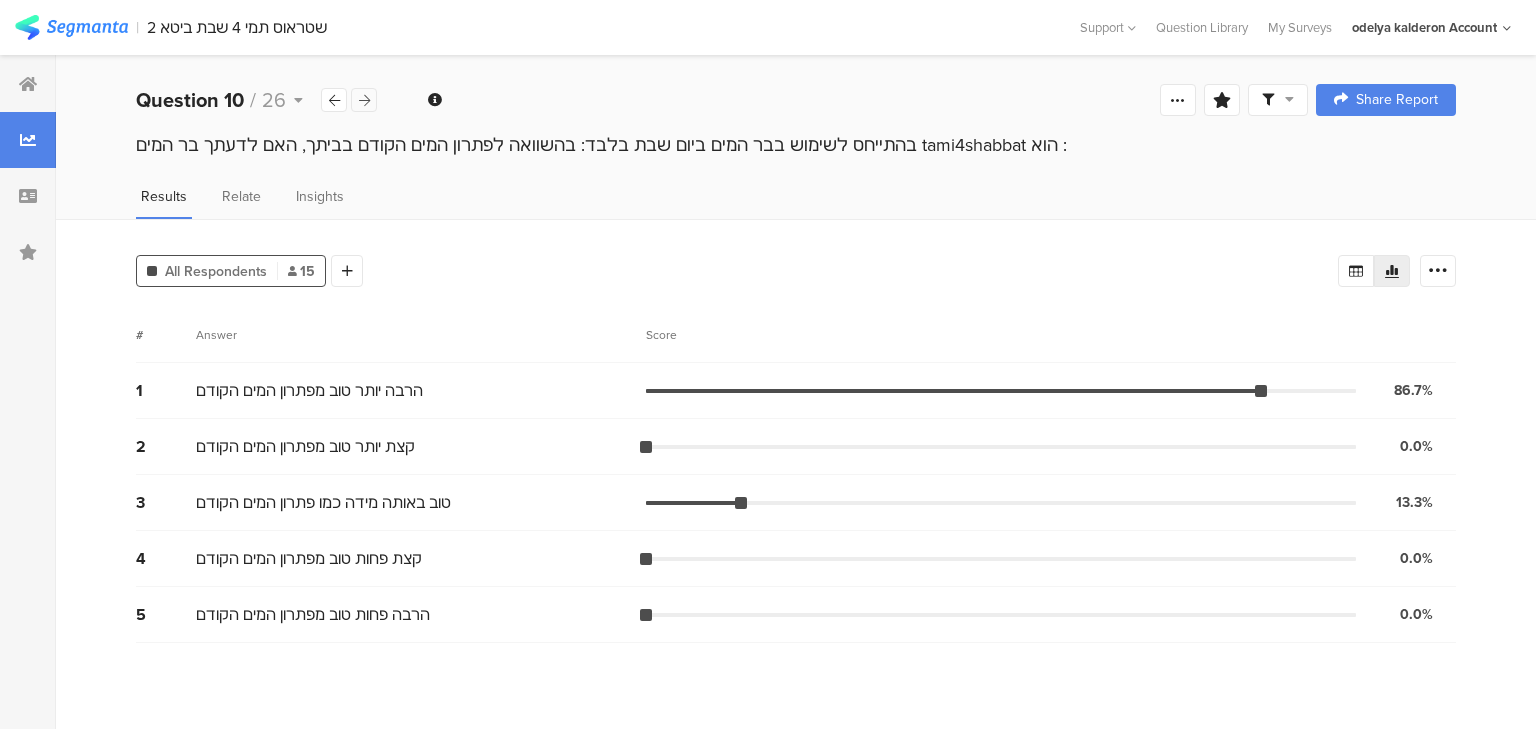 click at bounding box center [364, 100] 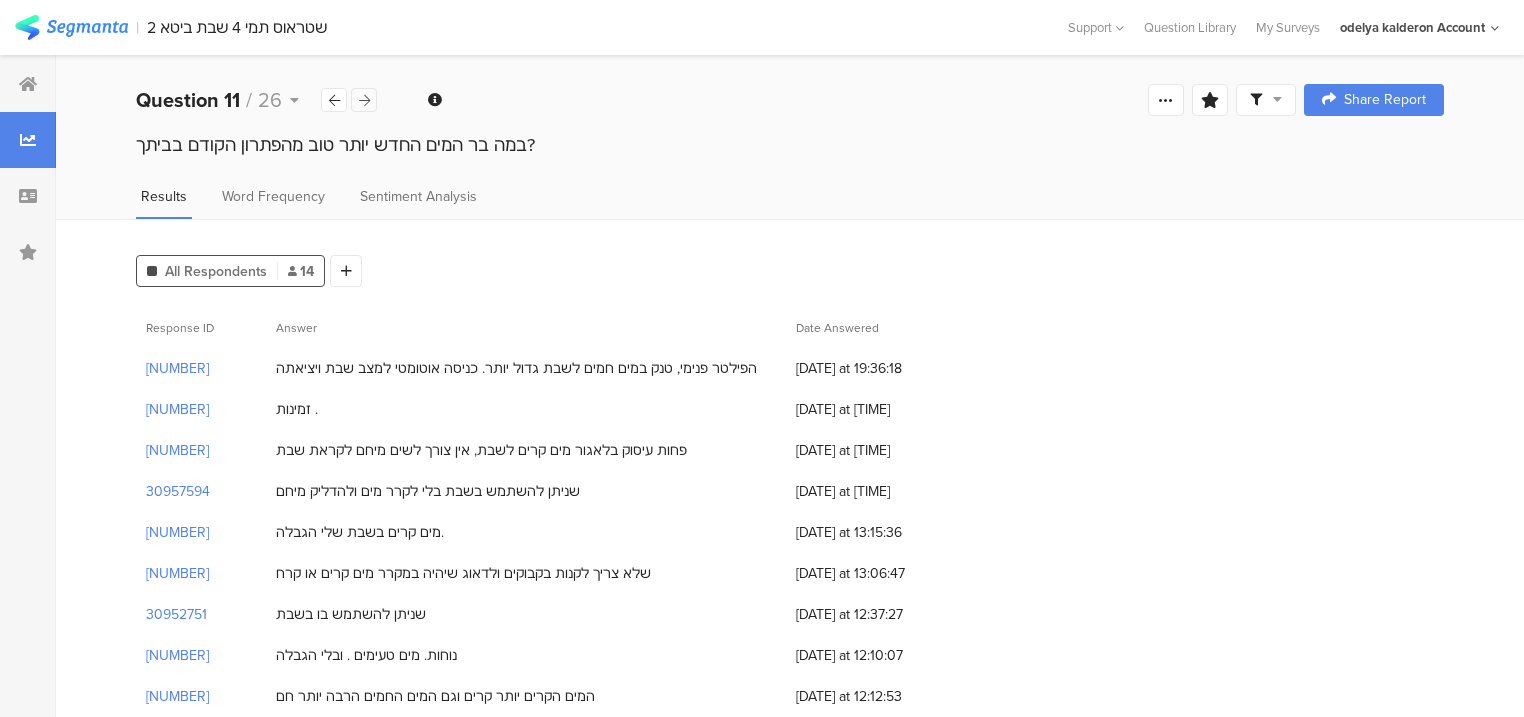 click at bounding box center [364, 100] 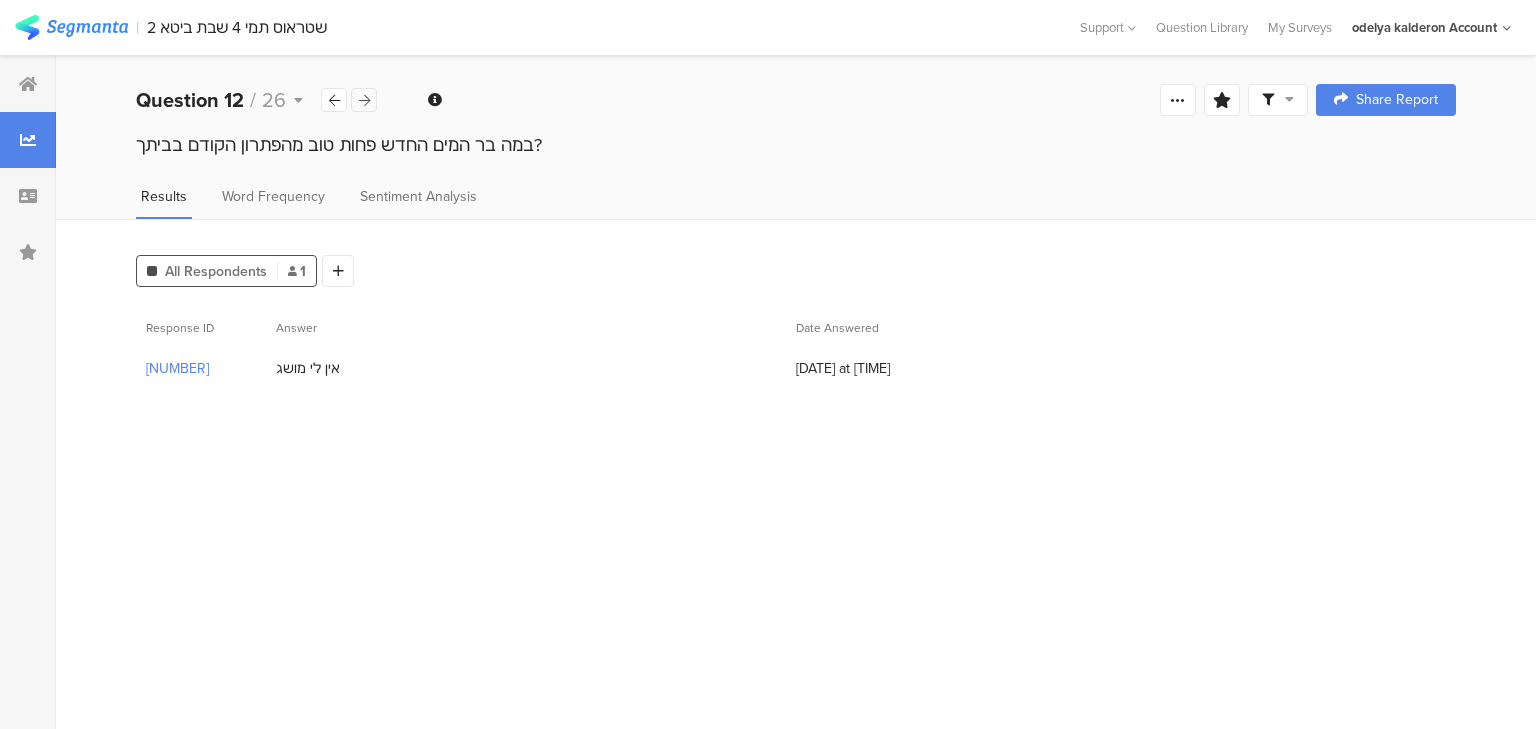 click at bounding box center (364, 100) 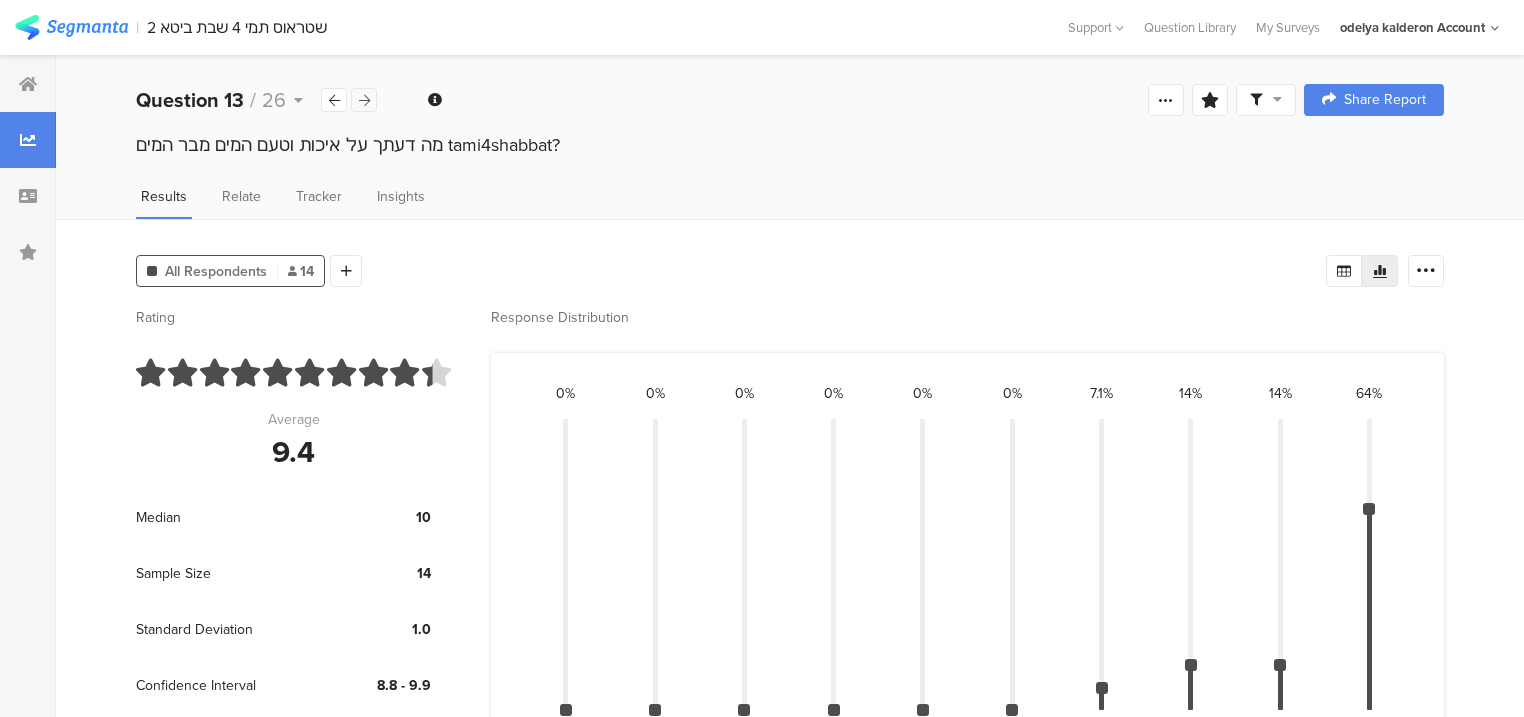 click at bounding box center [364, 100] 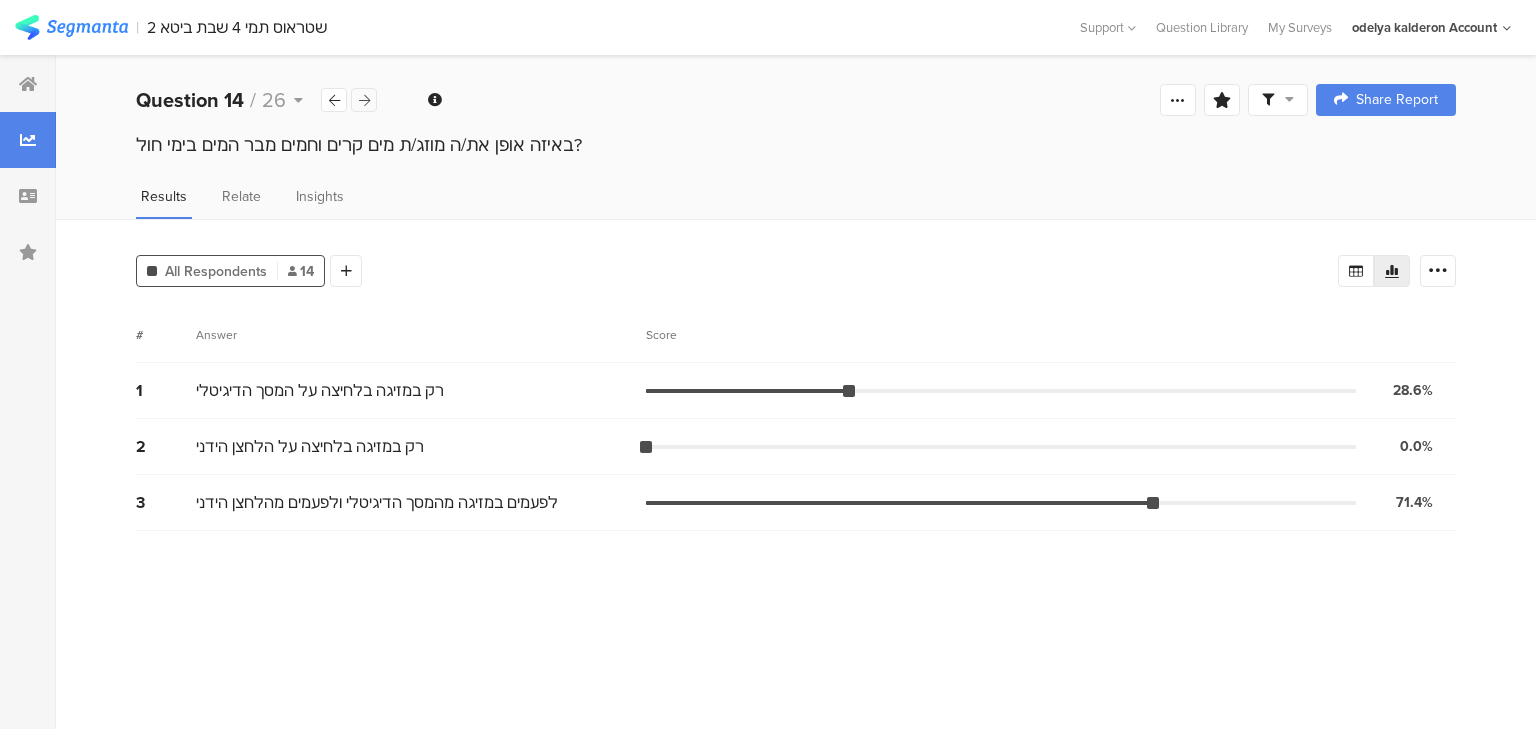 click at bounding box center [364, 100] 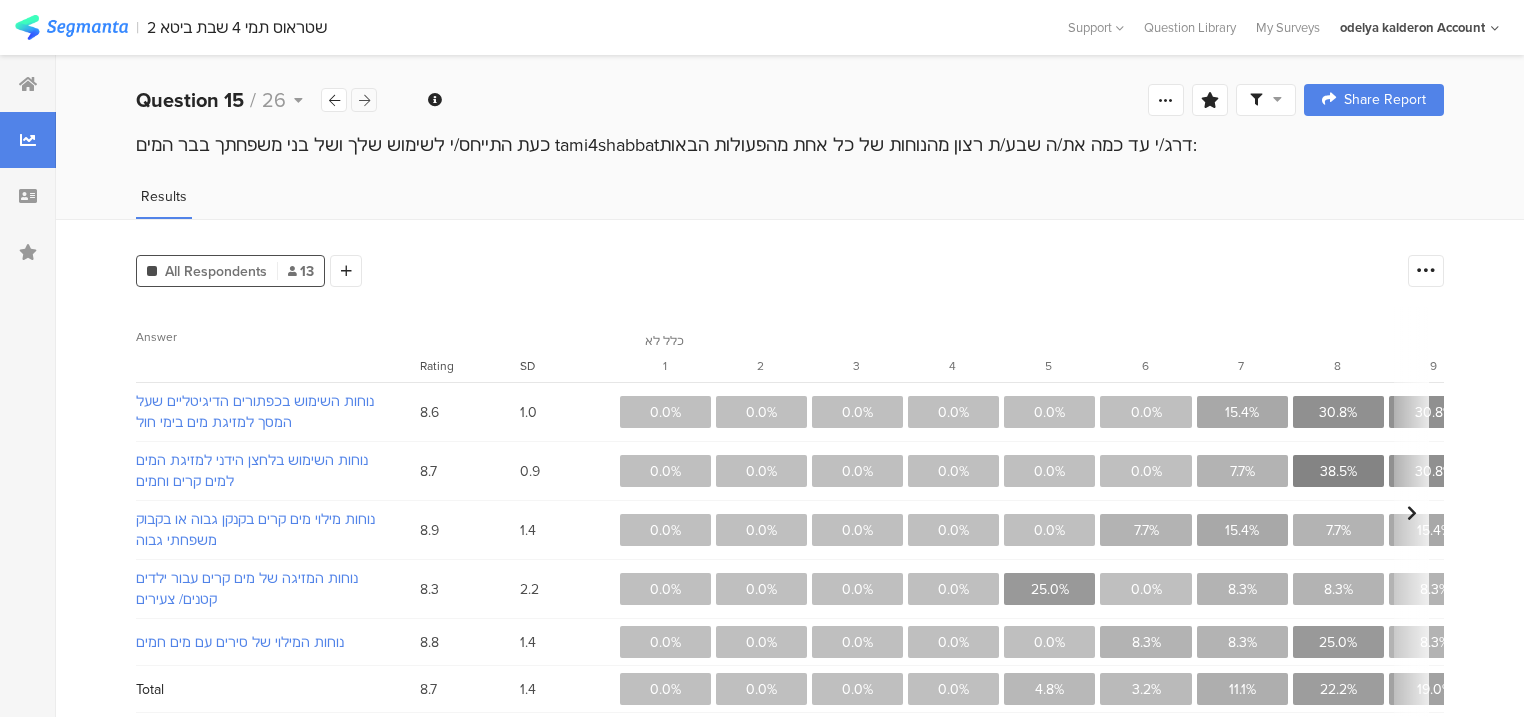 click at bounding box center [364, 100] 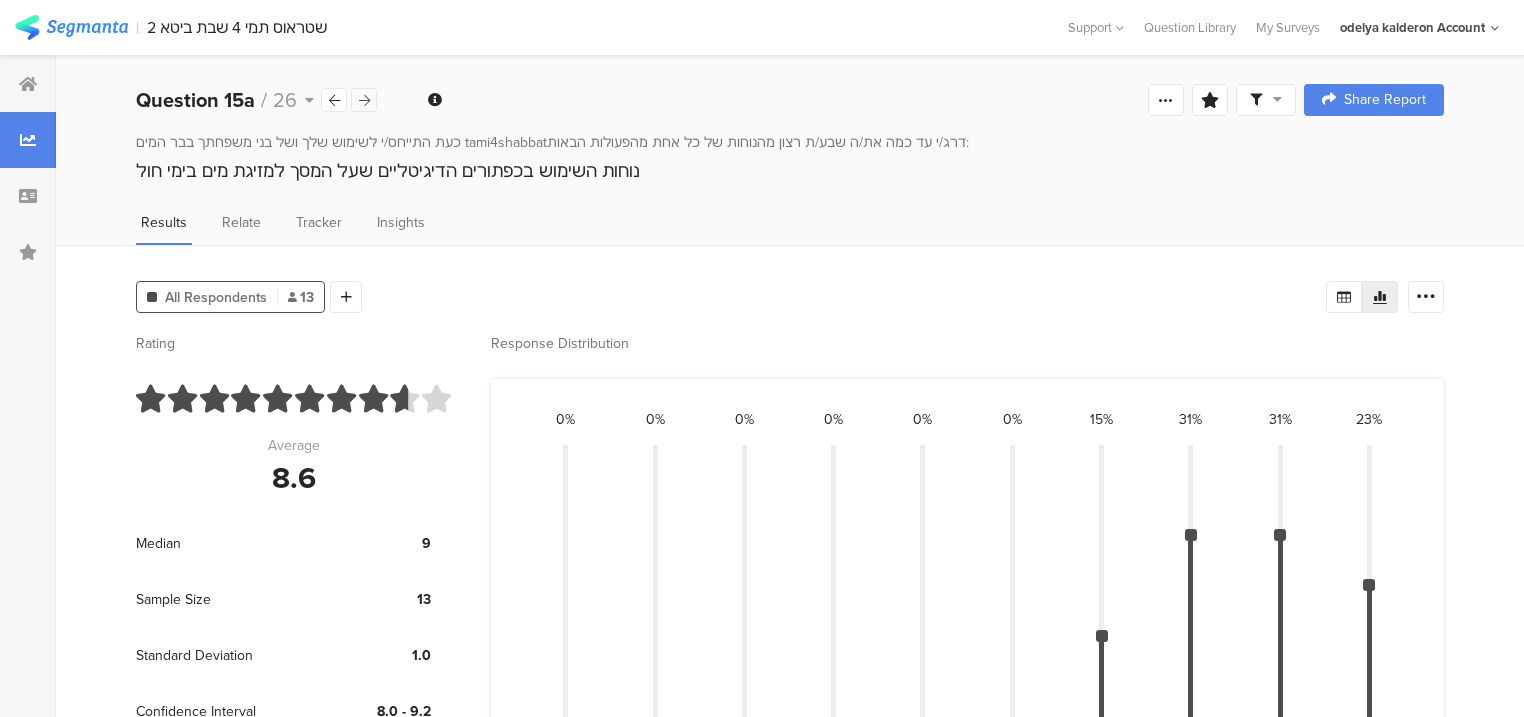 click at bounding box center [364, 100] 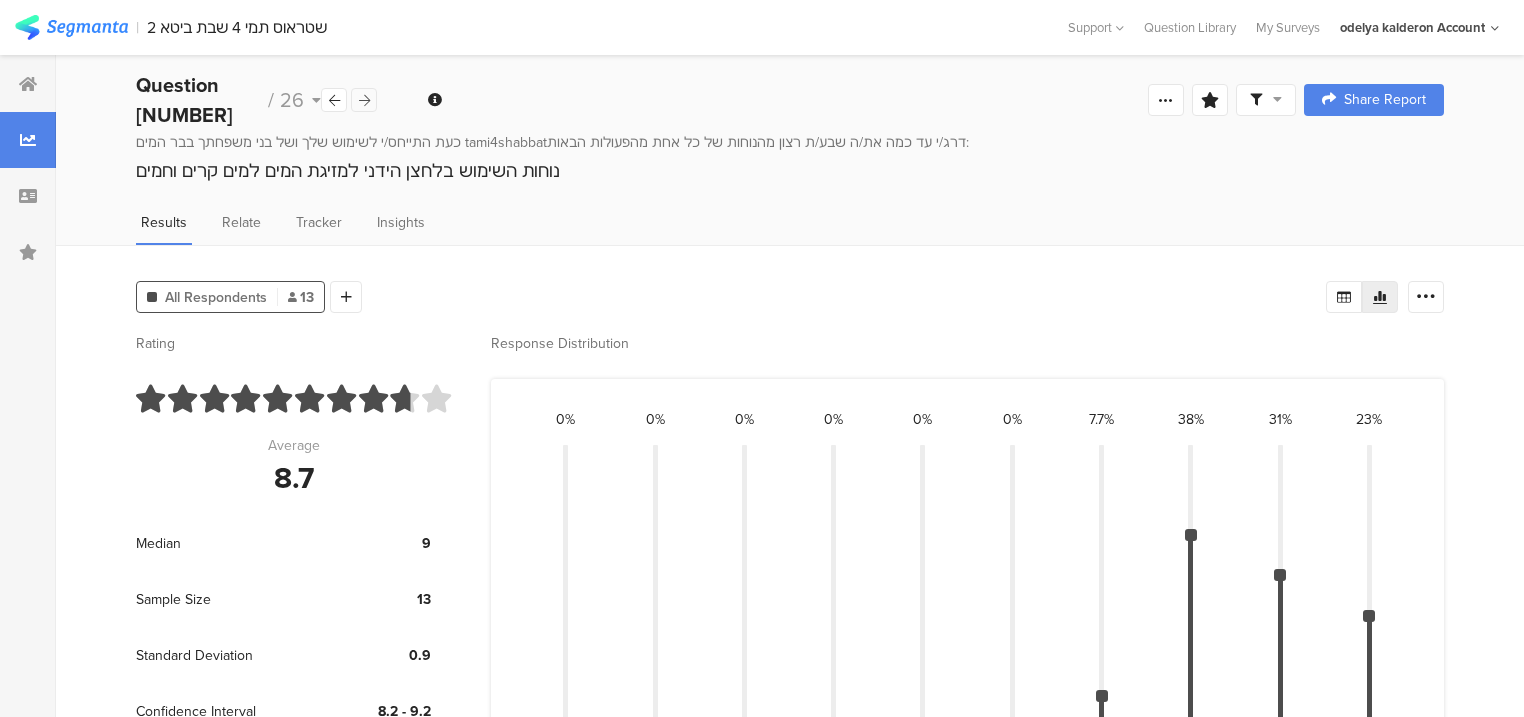 click at bounding box center (364, 100) 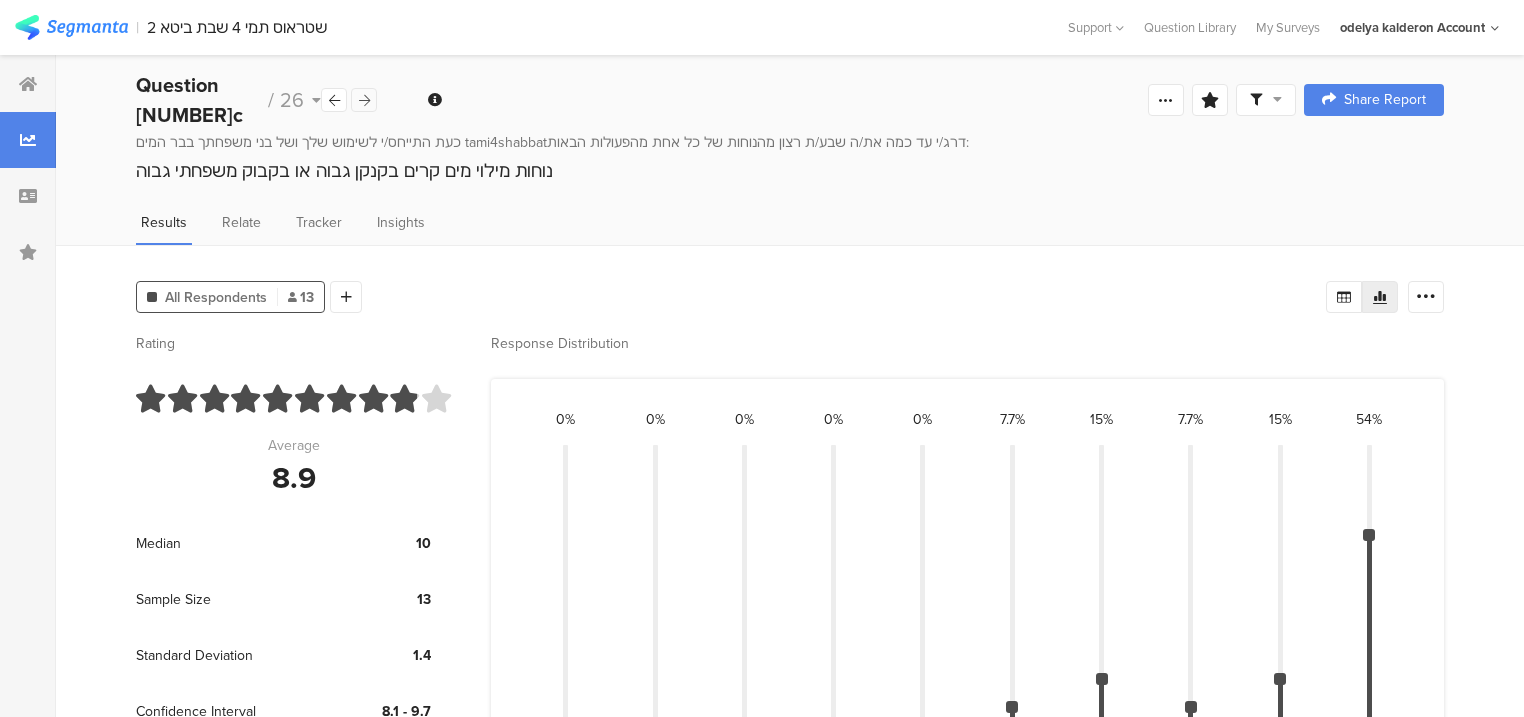 click at bounding box center [364, 100] 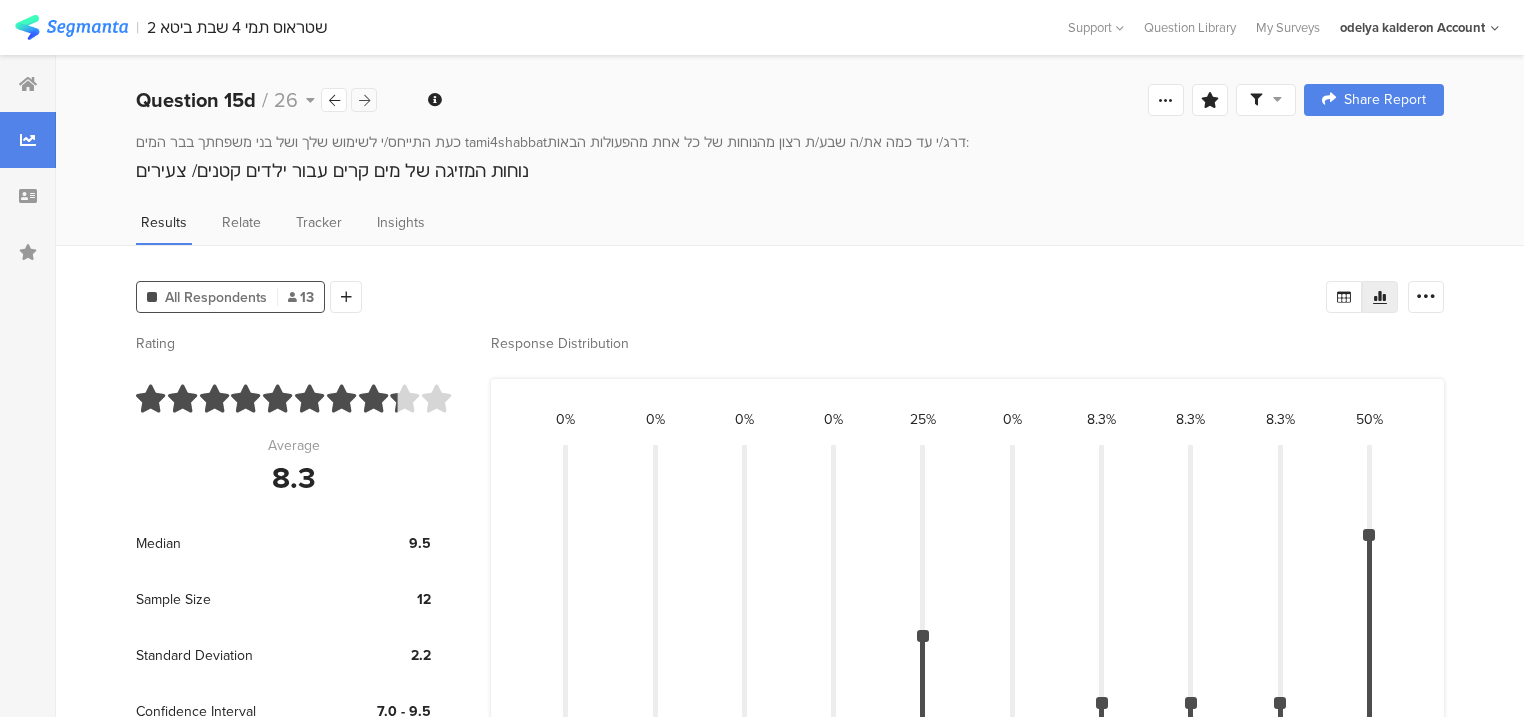 click at bounding box center [364, 100] 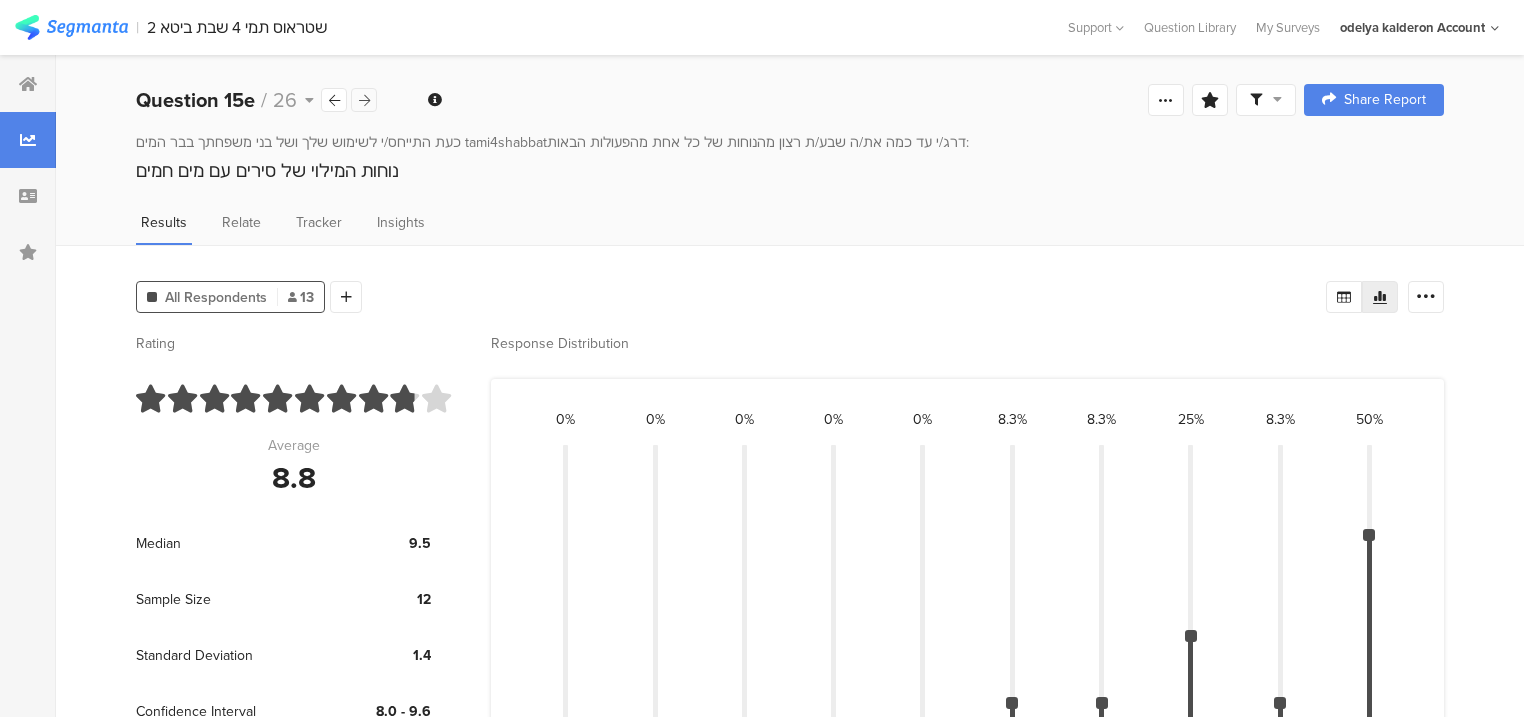 click at bounding box center (364, 100) 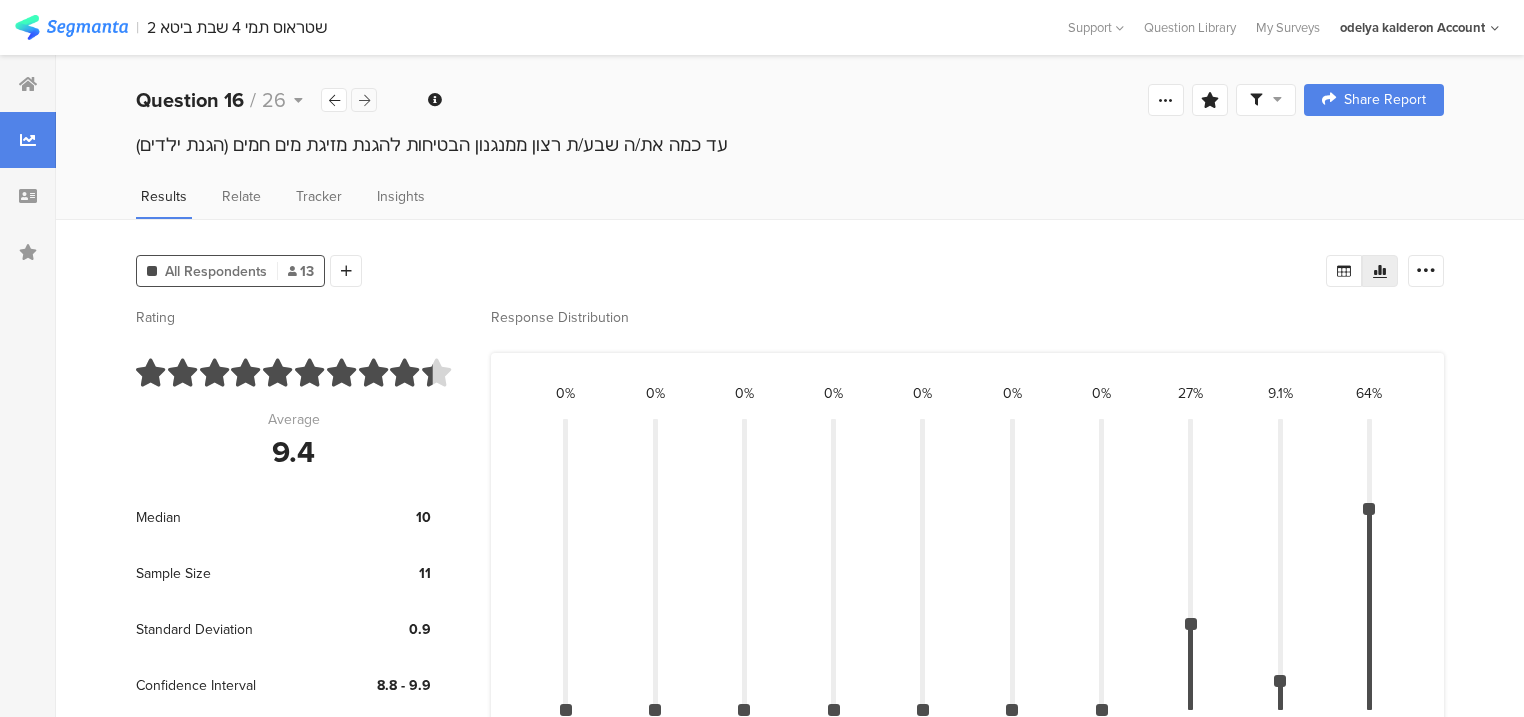 click at bounding box center [364, 100] 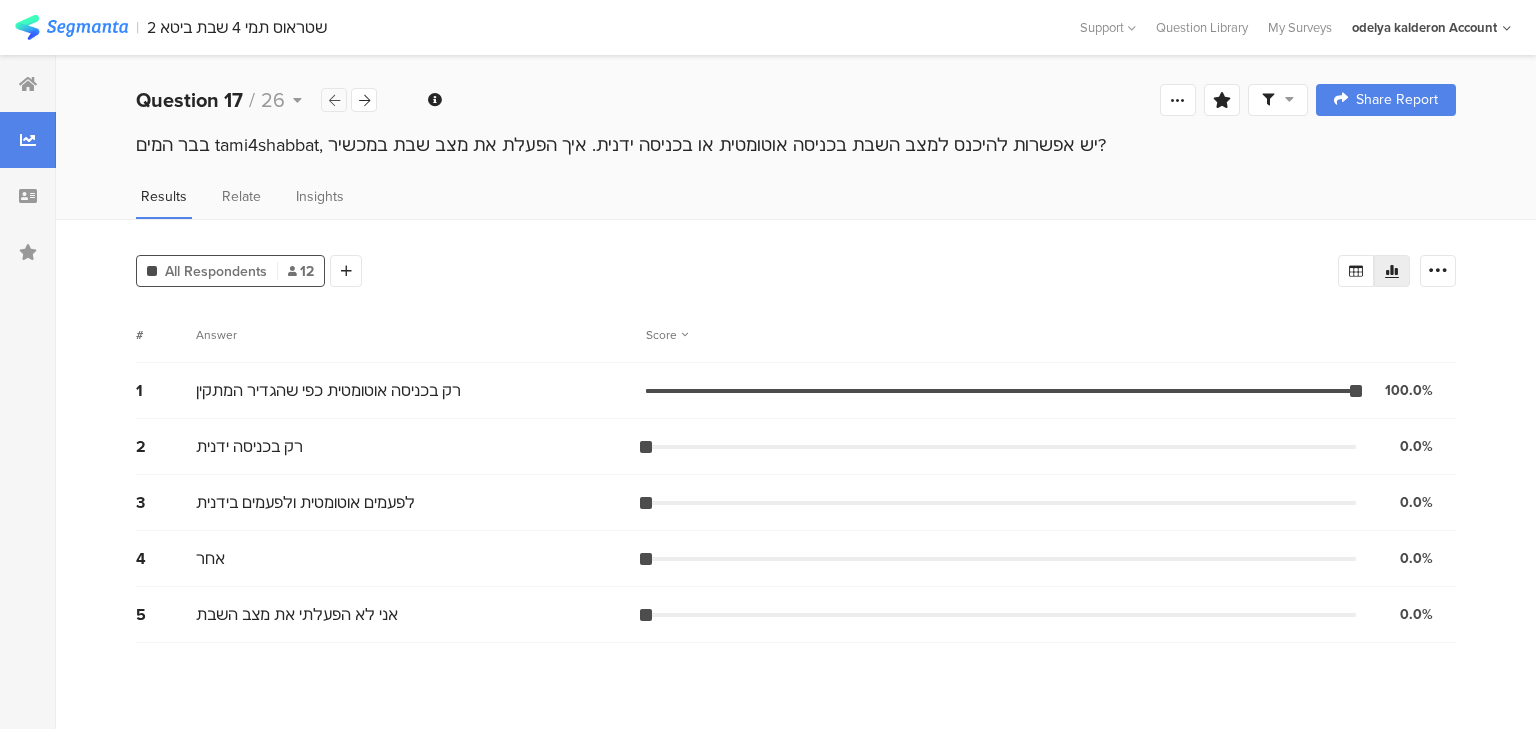 click at bounding box center [334, 100] 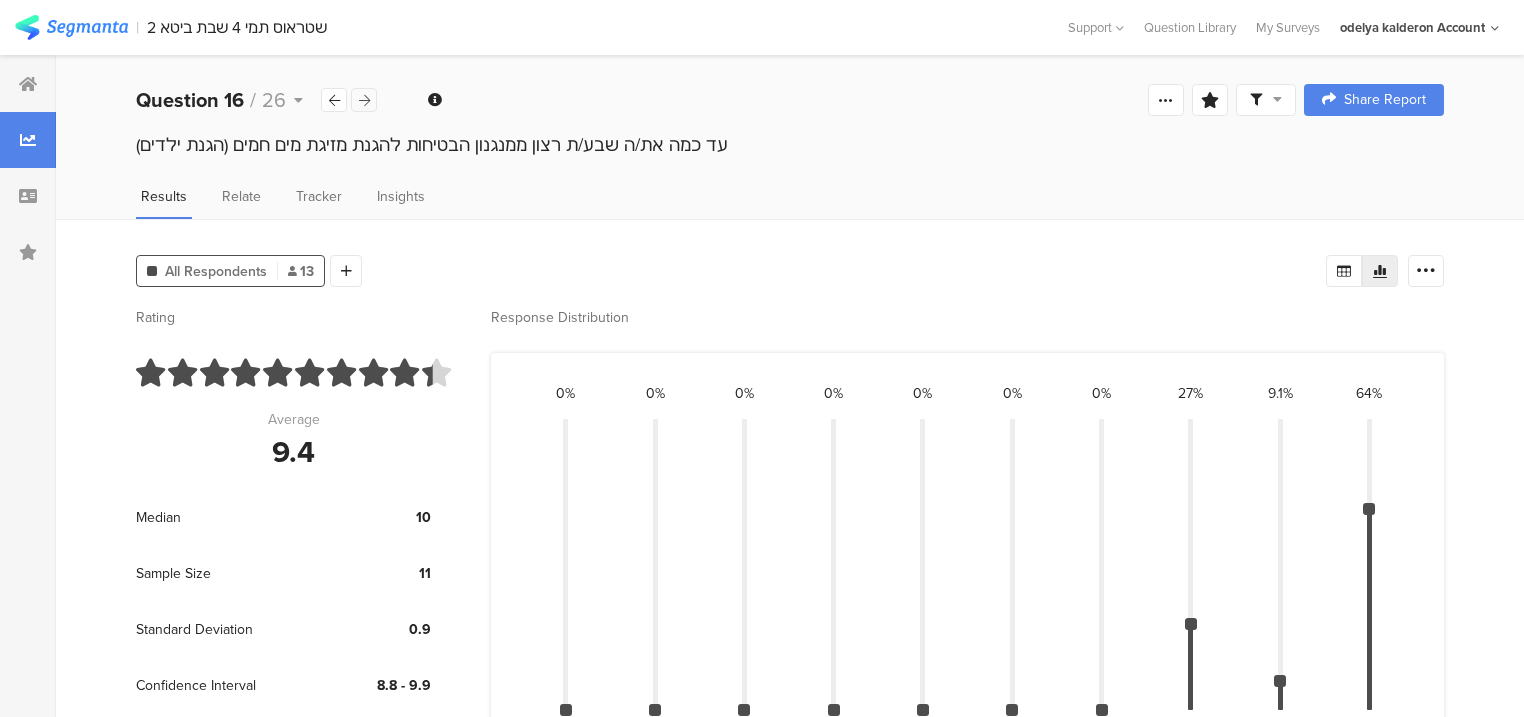 click at bounding box center [364, 100] 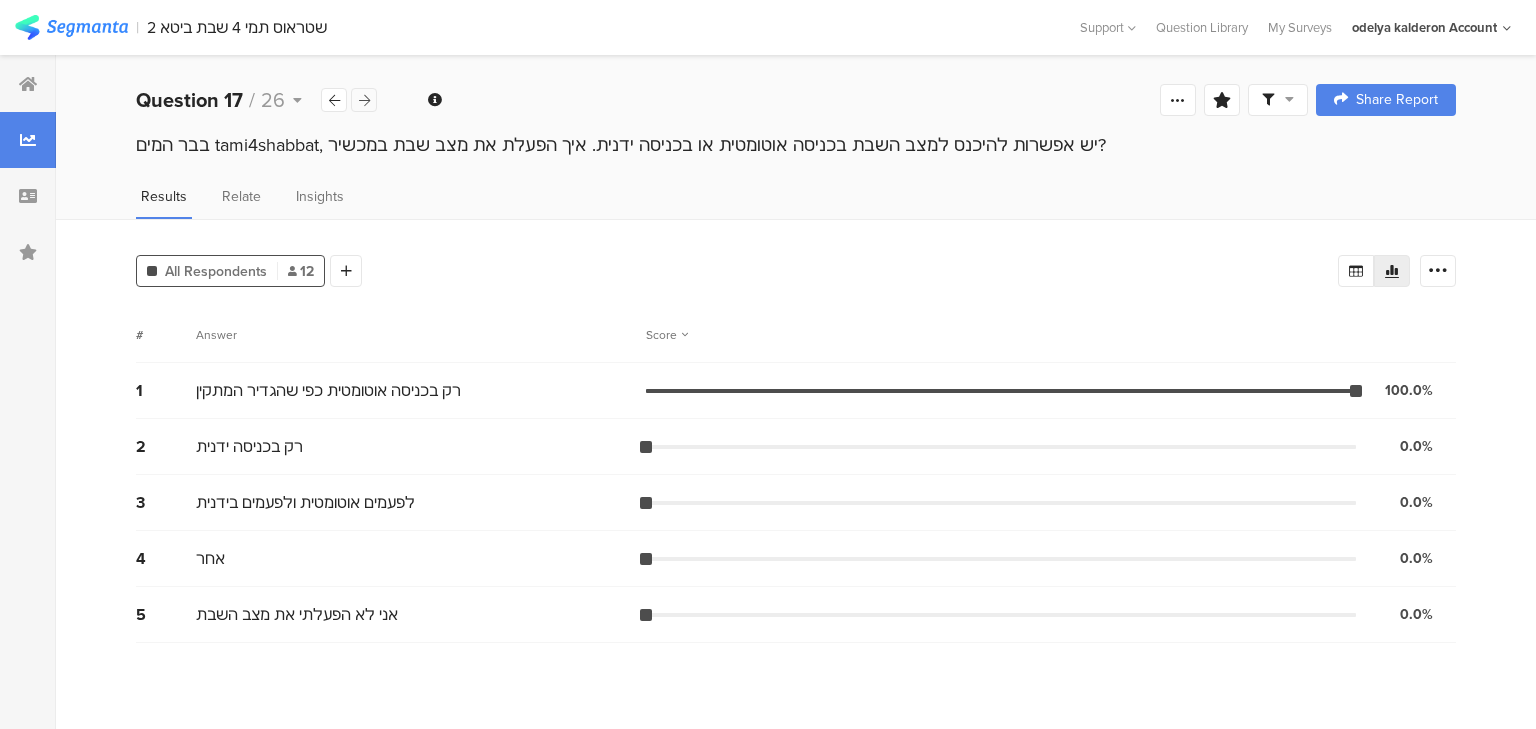 click at bounding box center (364, 100) 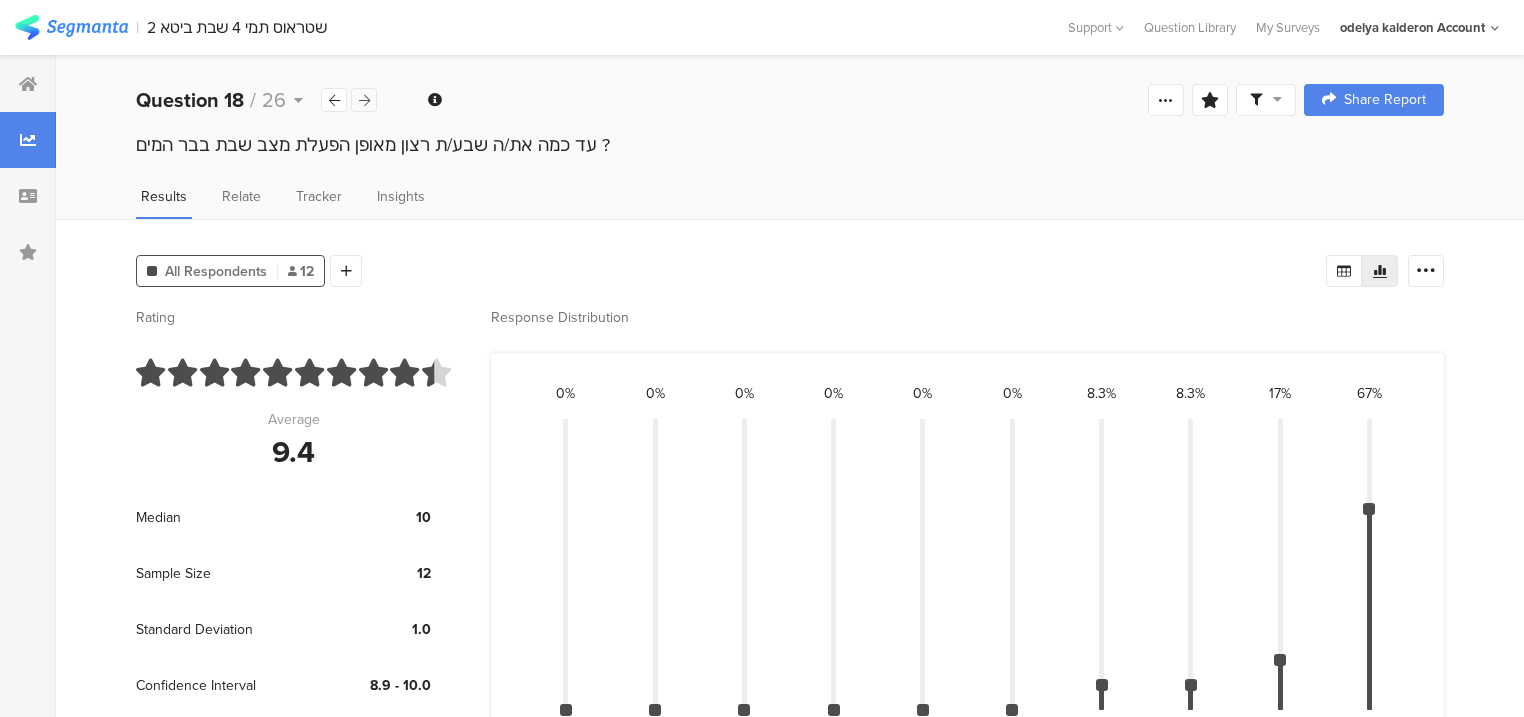click at bounding box center (364, 100) 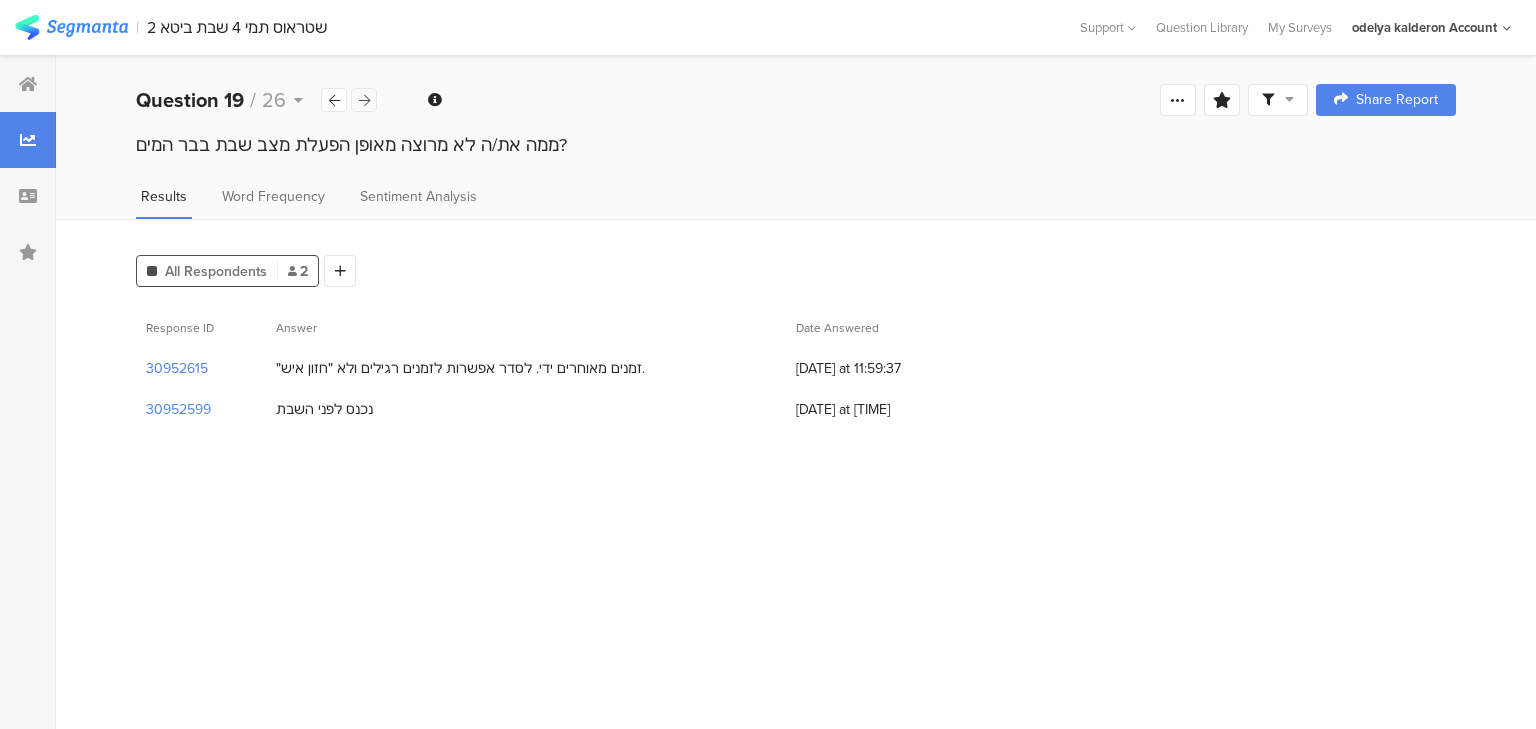 click at bounding box center (364, 100) 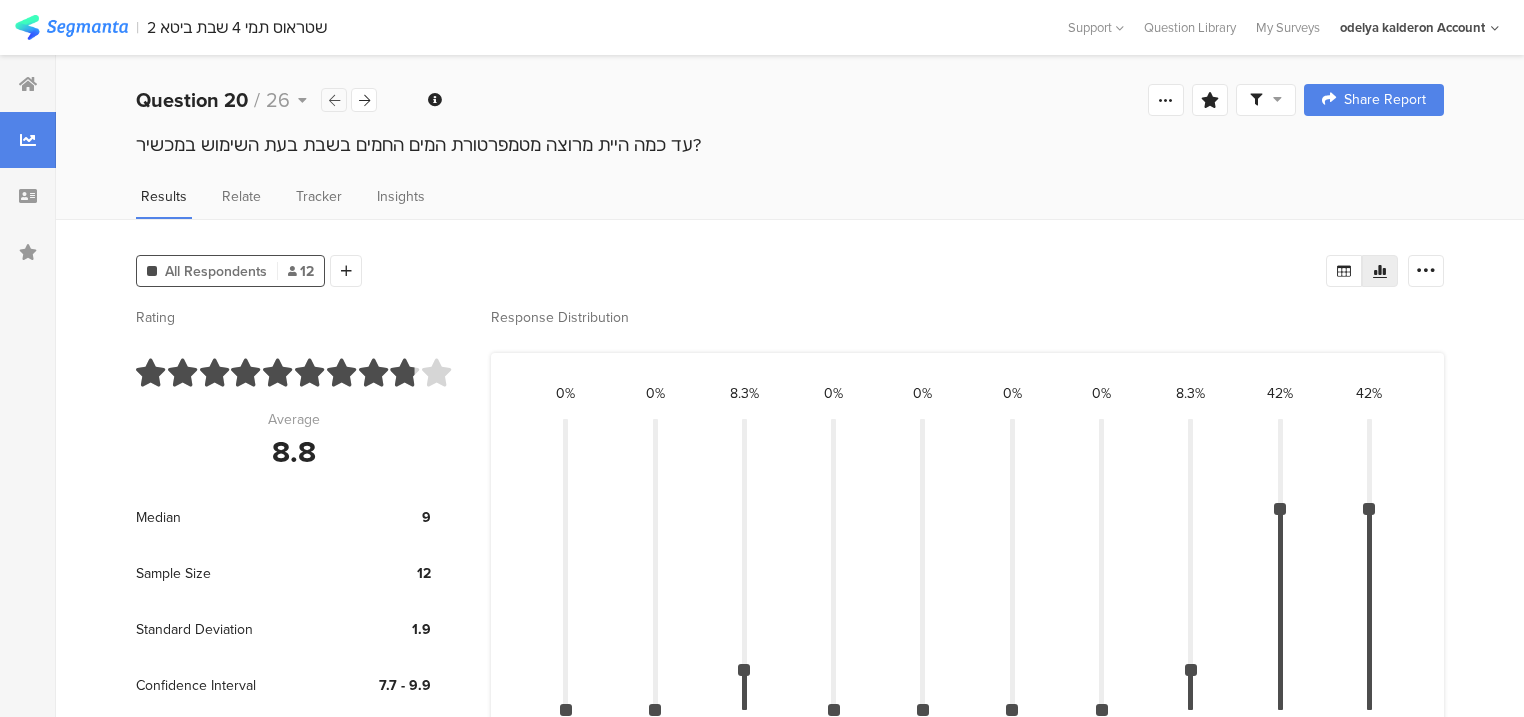 click at bounding box center (334, 100) 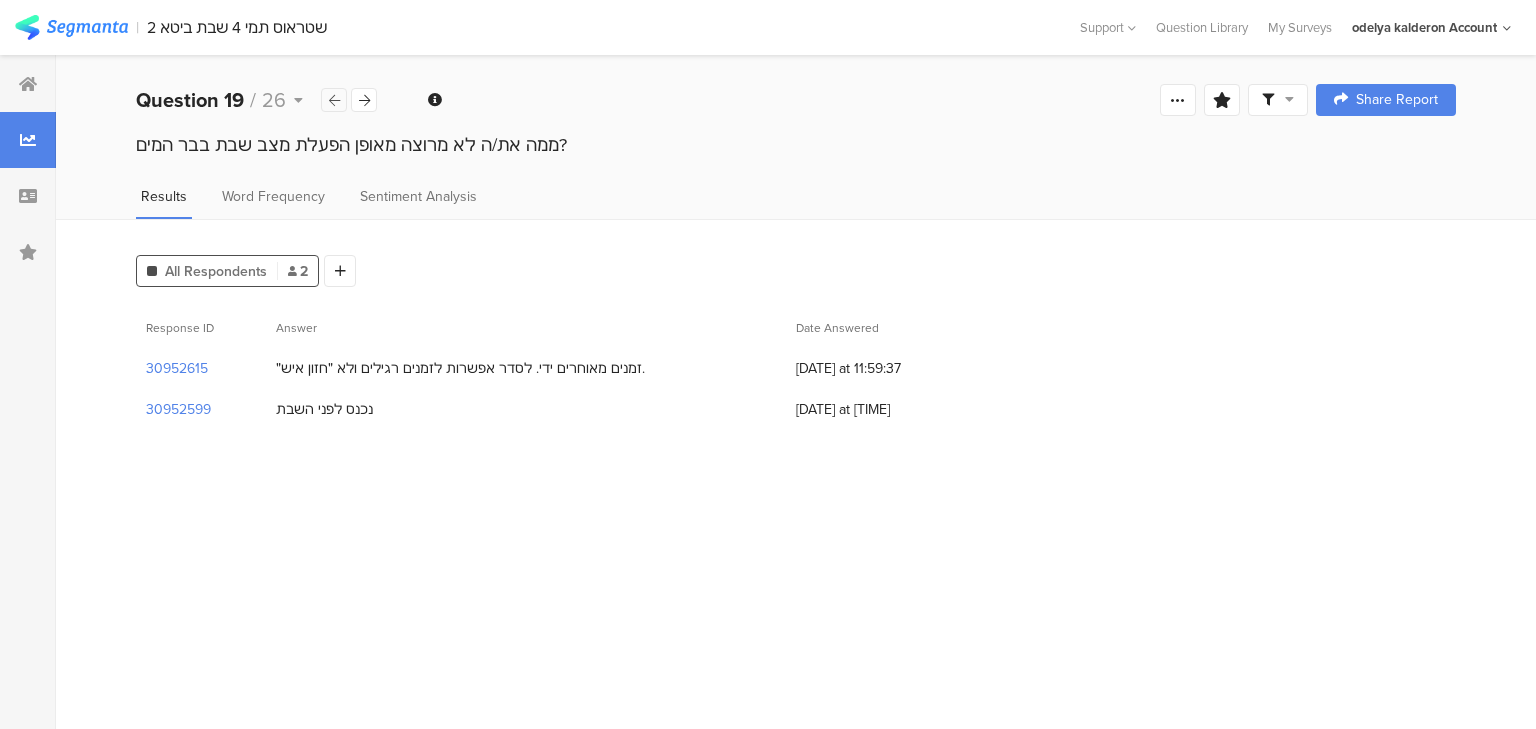 click at bounding box center [334, 100] 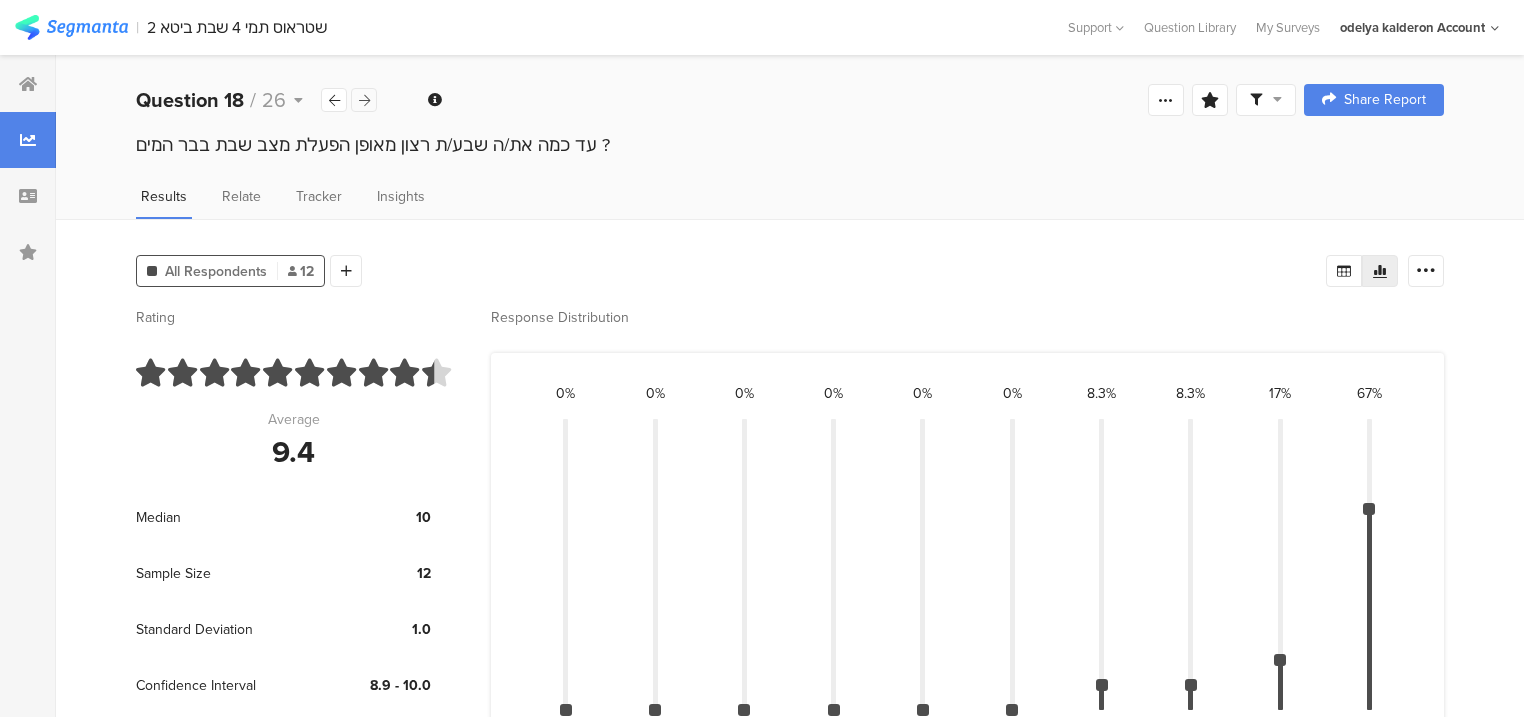 click at bounding box center [364, 100] 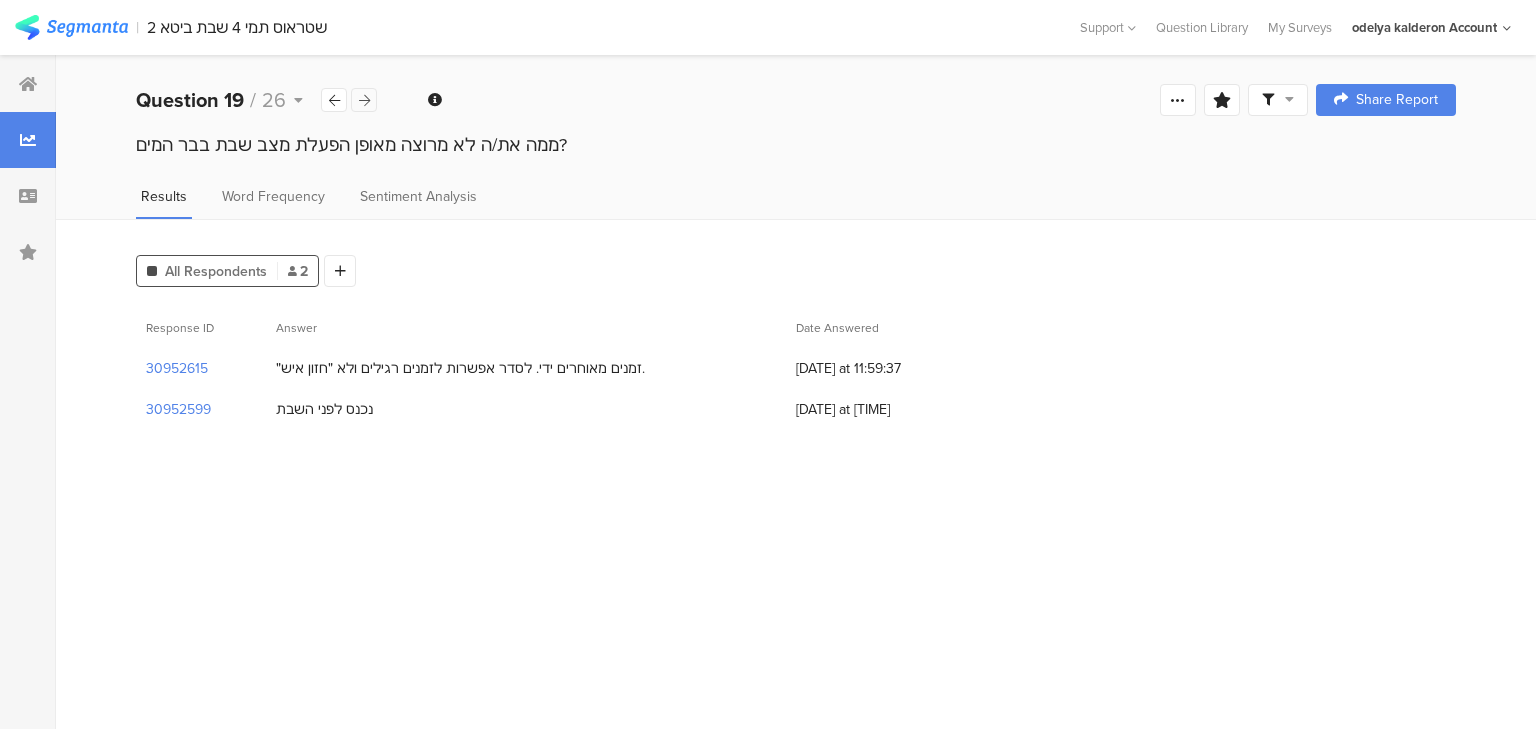 click at bounding box center [364, 100] 